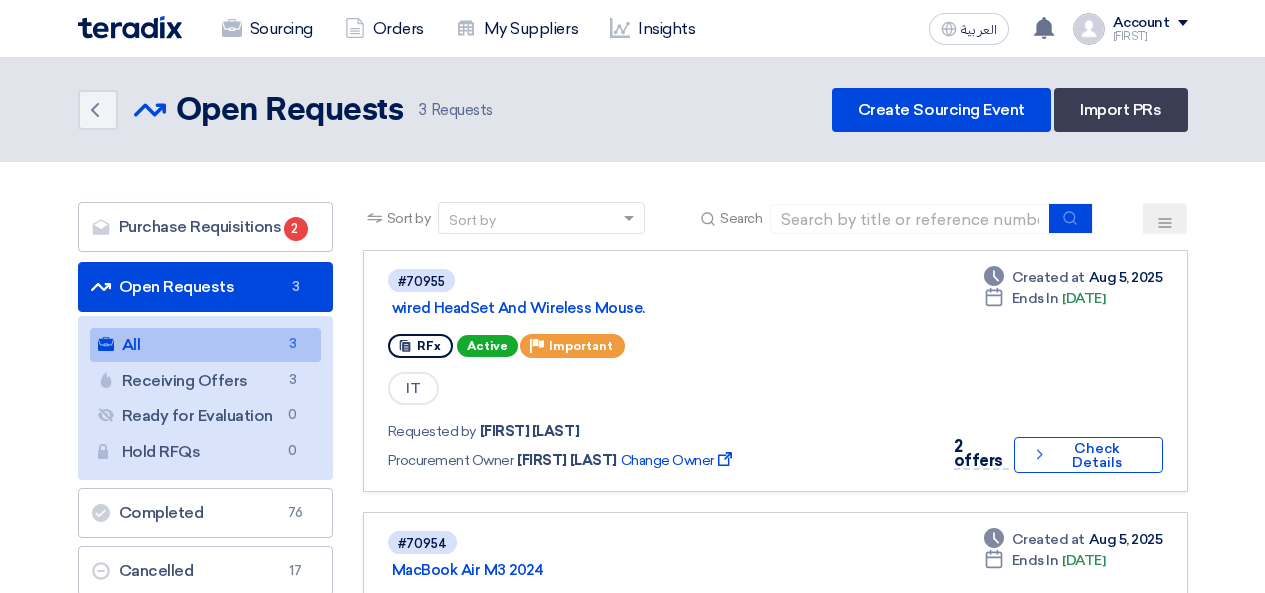 scroll, scrollTop: 300, scrollLeft: 0, axis: vertical 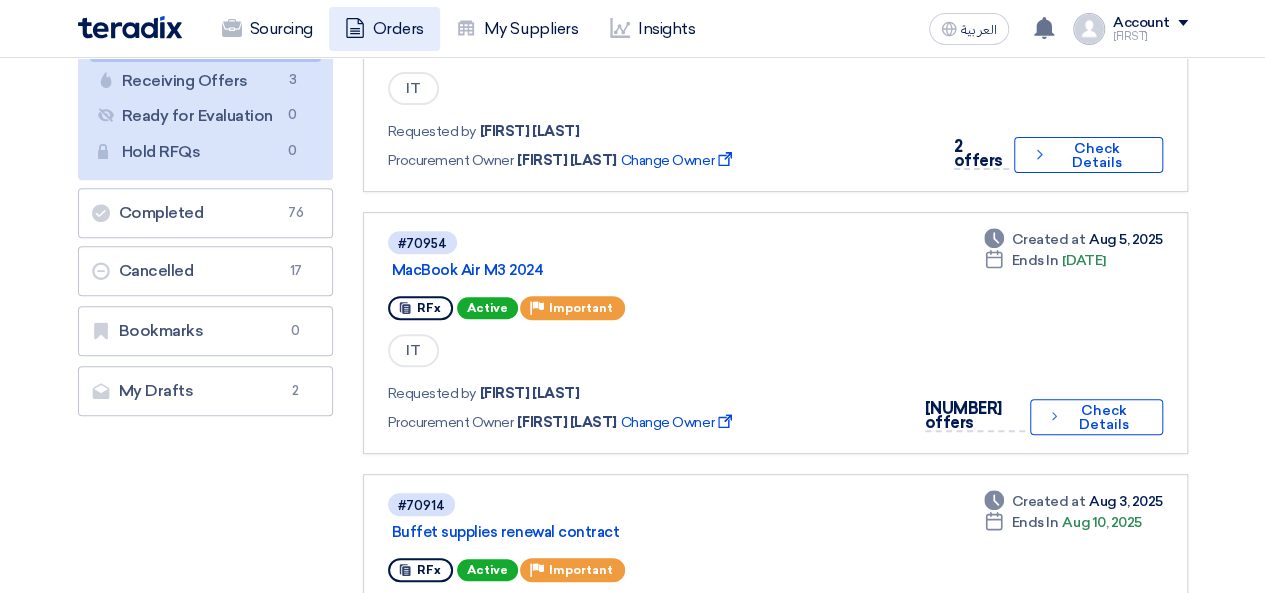 click on "Orders" 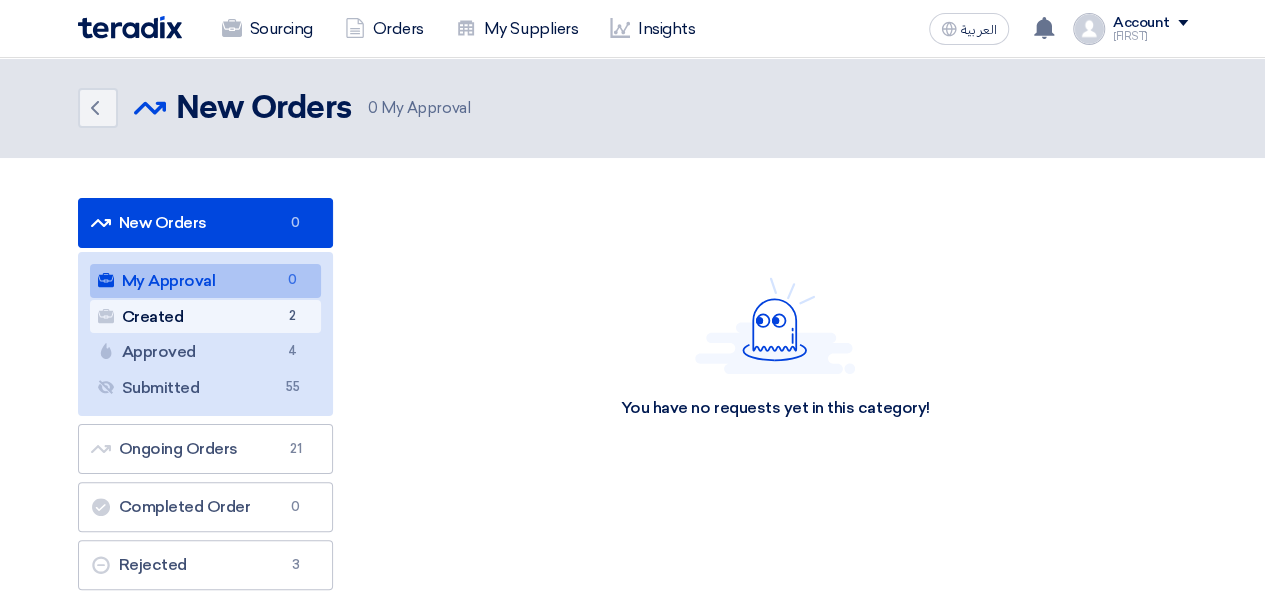 click on "Created
Created
[NUMBER]" 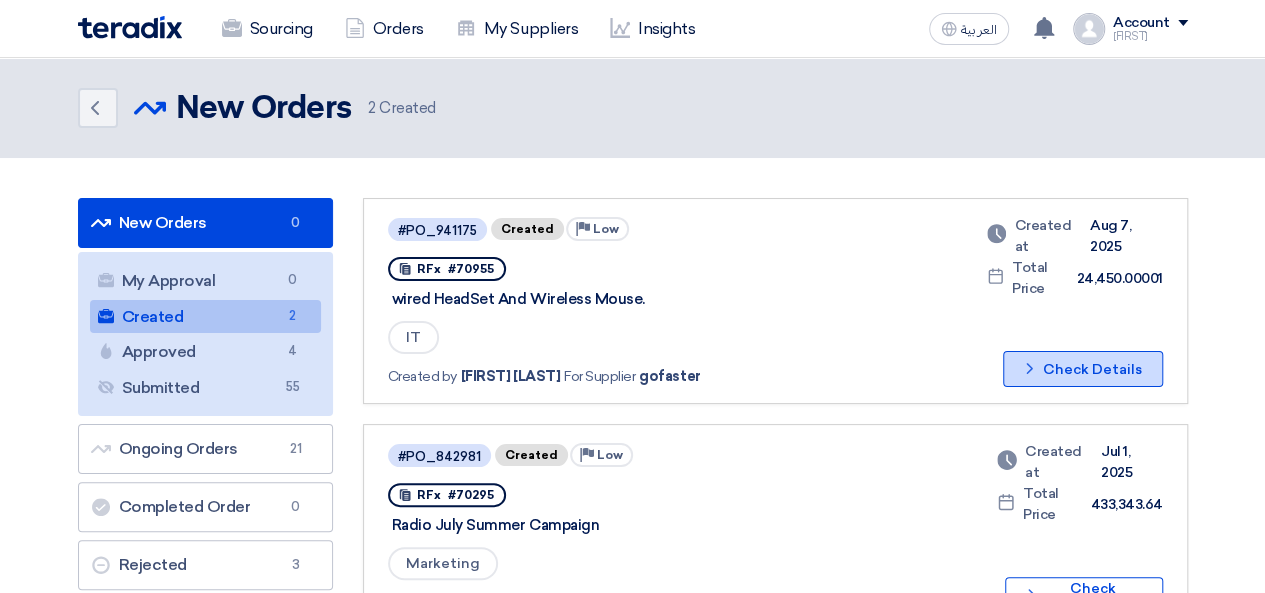 click on "Check details
Check Details" 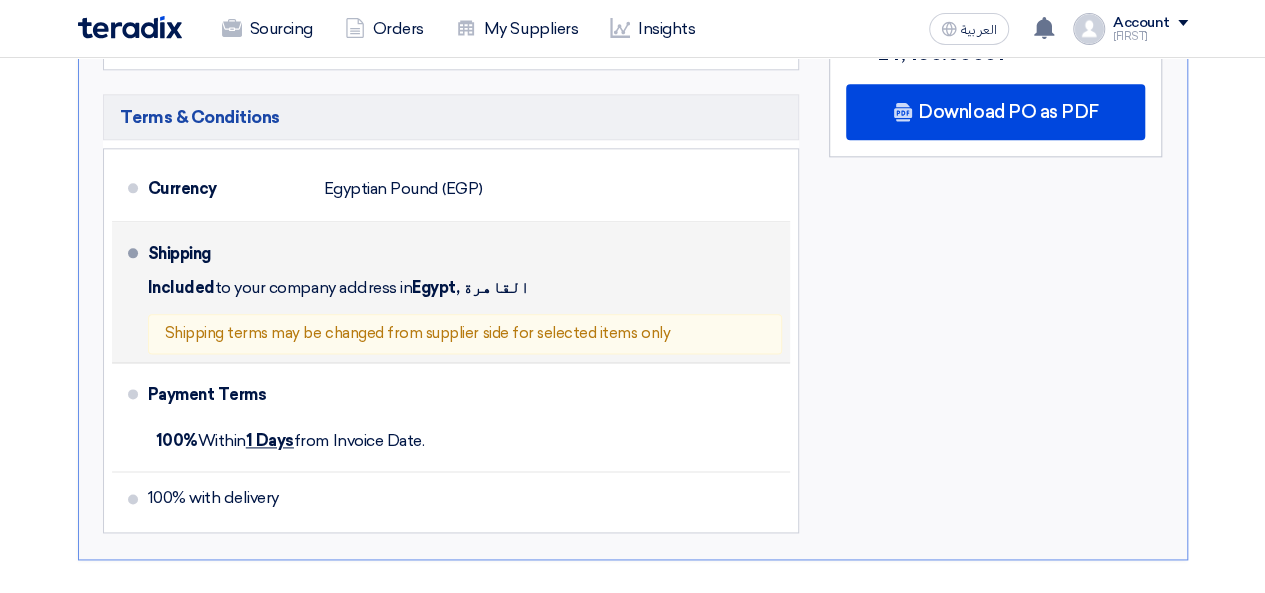 scroll, scrollTop: 800, scrollLeft: 0, axis: vertical 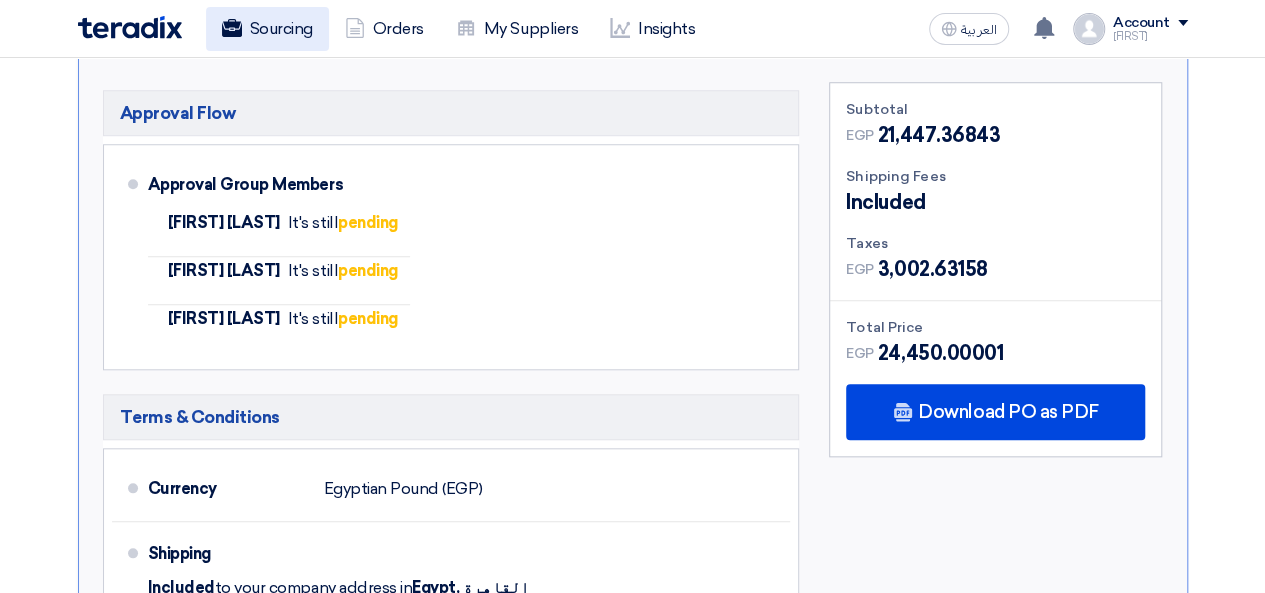 click on "Sourcing" 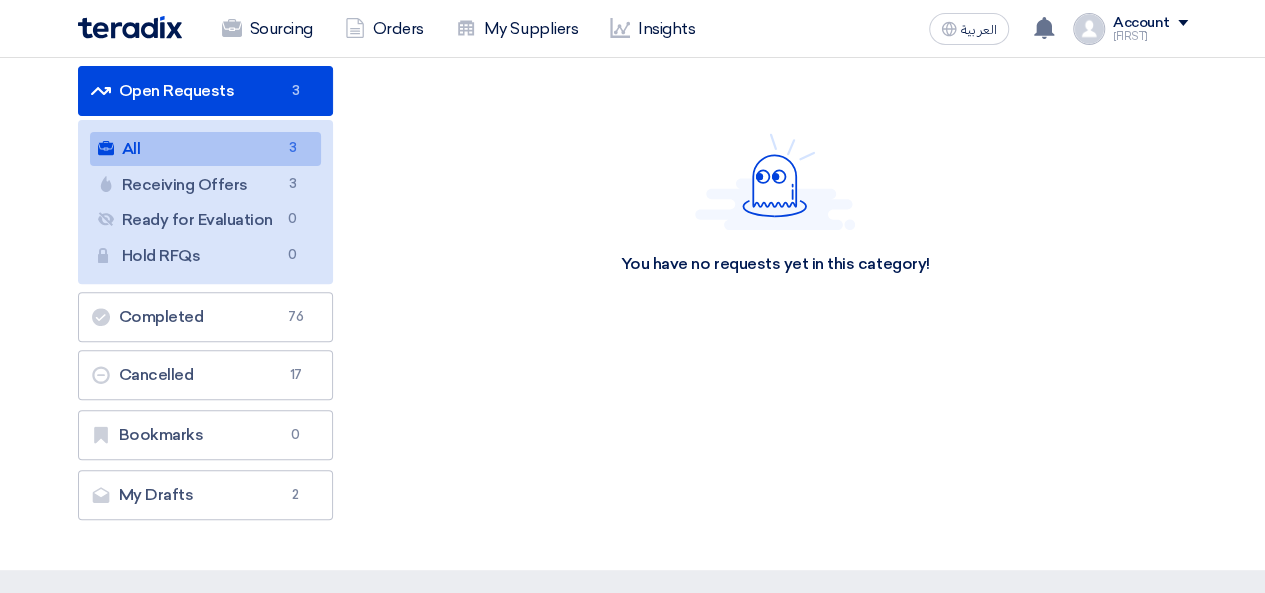 scroll, scrollTop: 200, scrollLeft: 0, axis: vertical 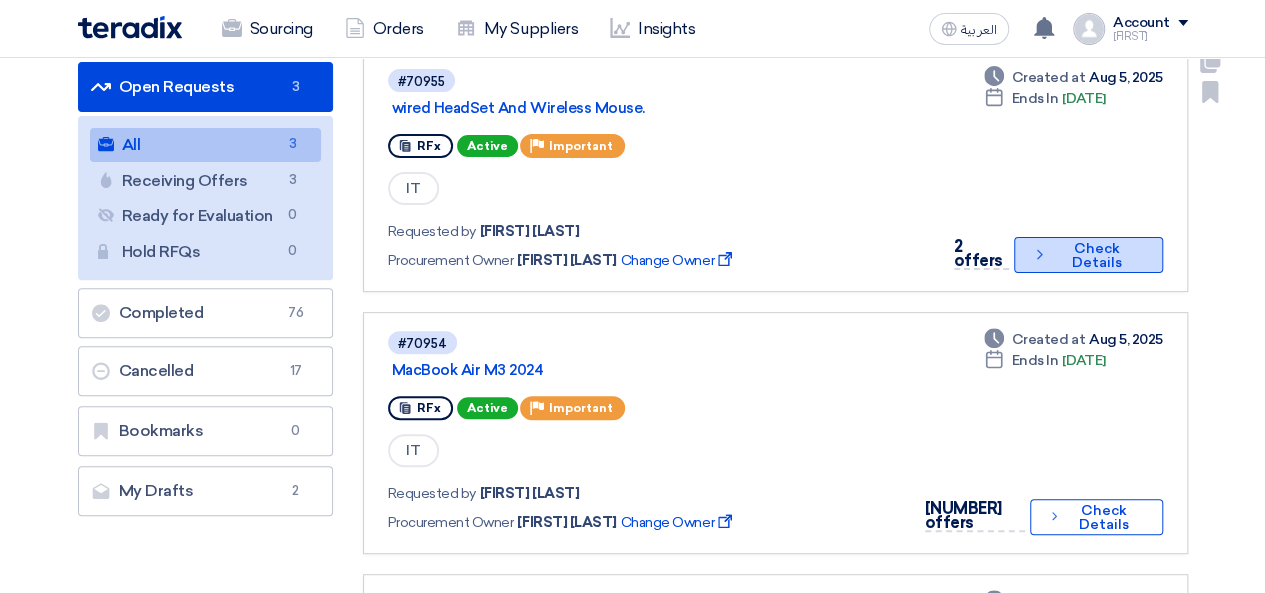click on "Check details
Check Details" 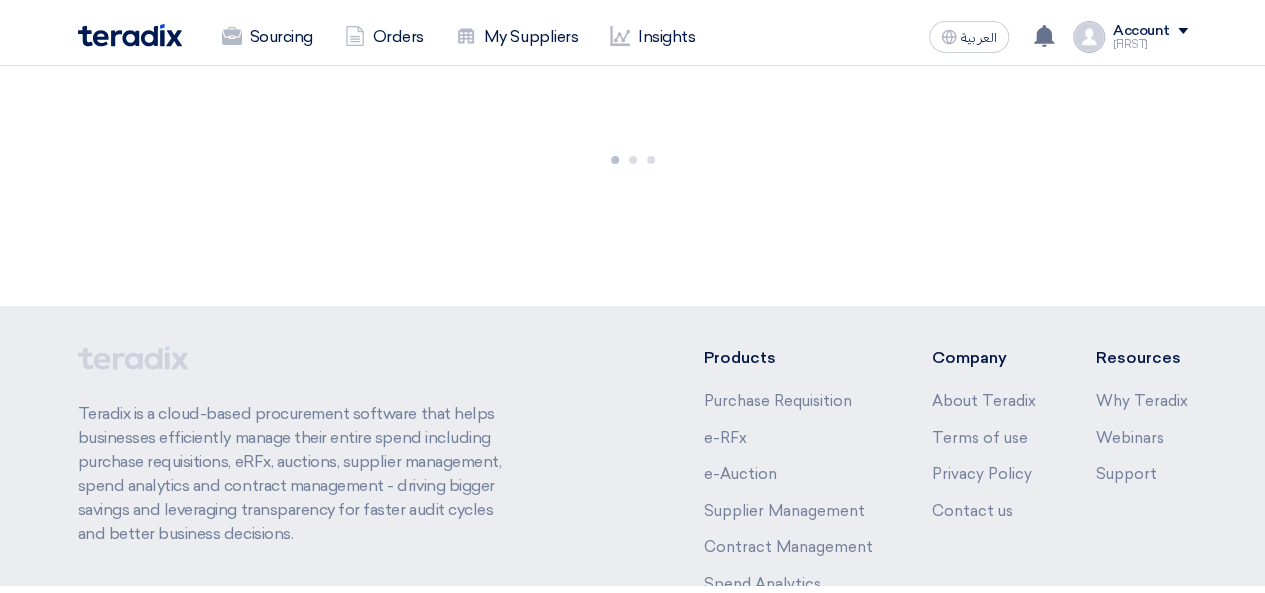 scroll, scrollTop: 0, scrollLeft: 0, axis: both 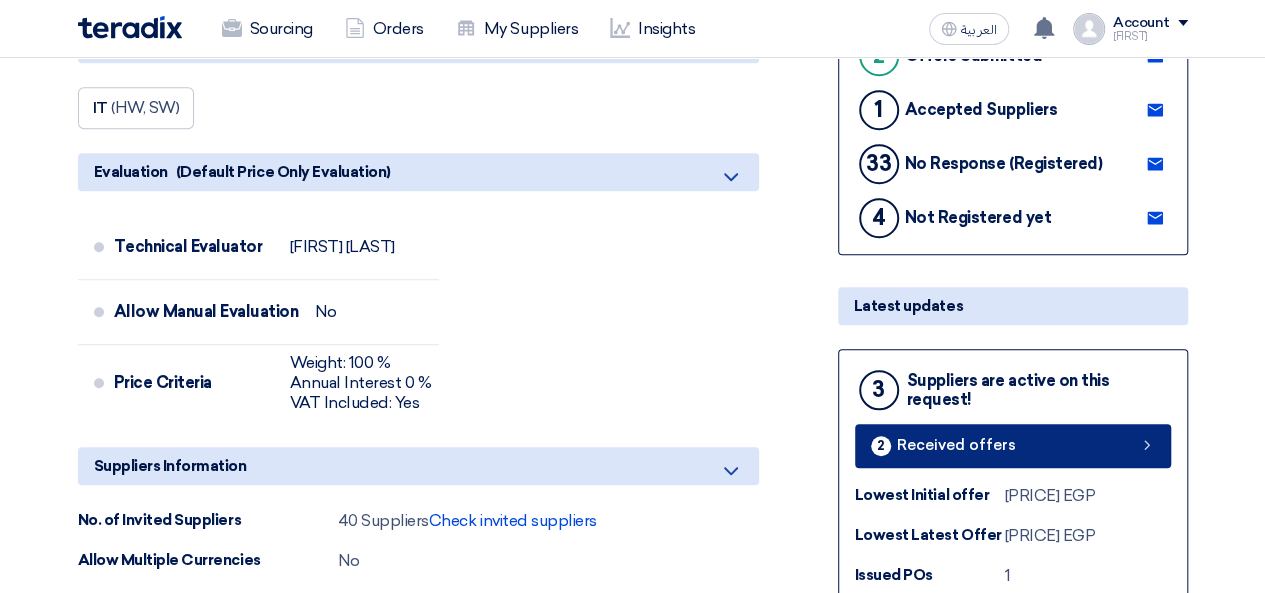 click on "Received offers" 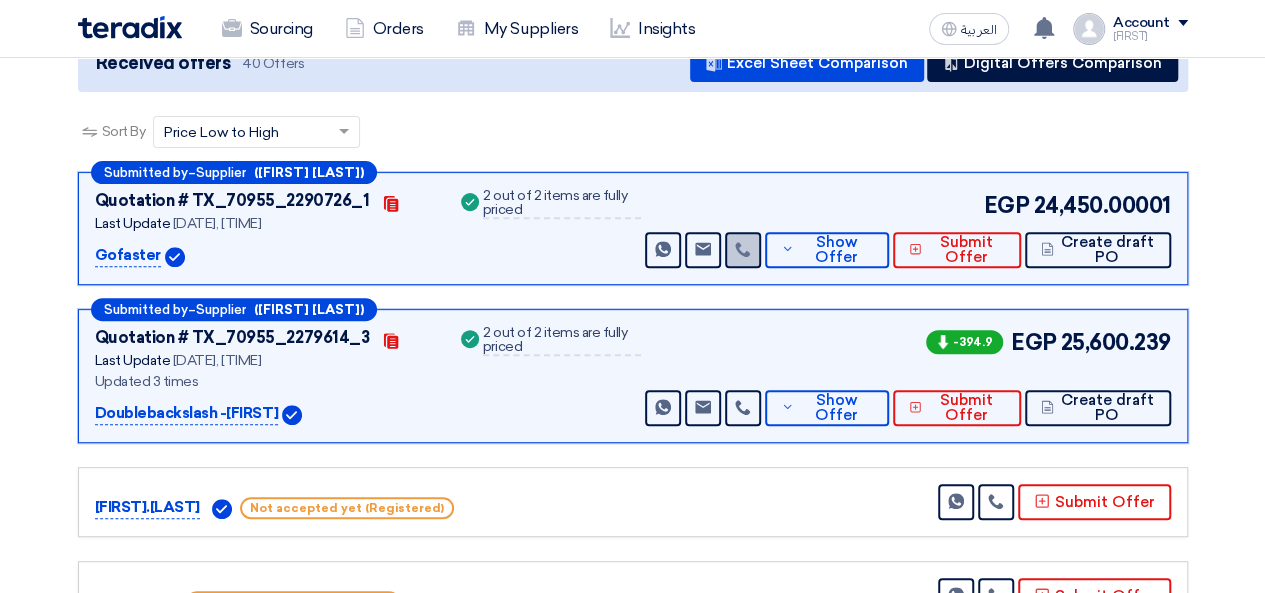 scroll, scrollTop: 300, scrollLeft: 0, axis: vertical 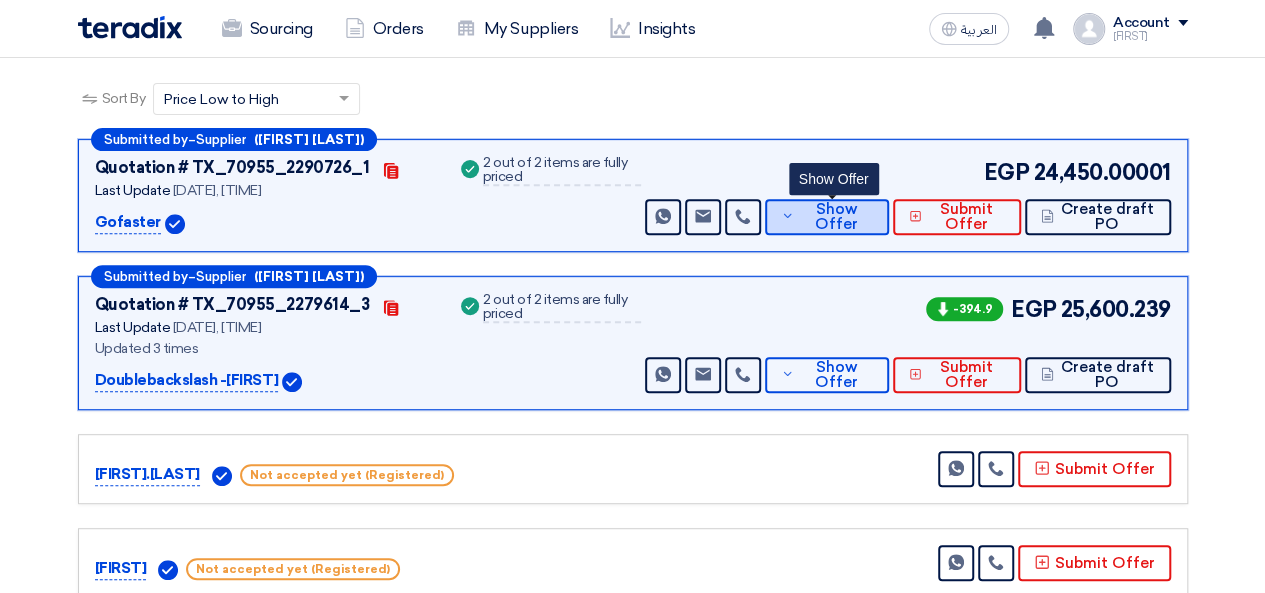 click on "Show Offer" at bounding box center [836, 217] 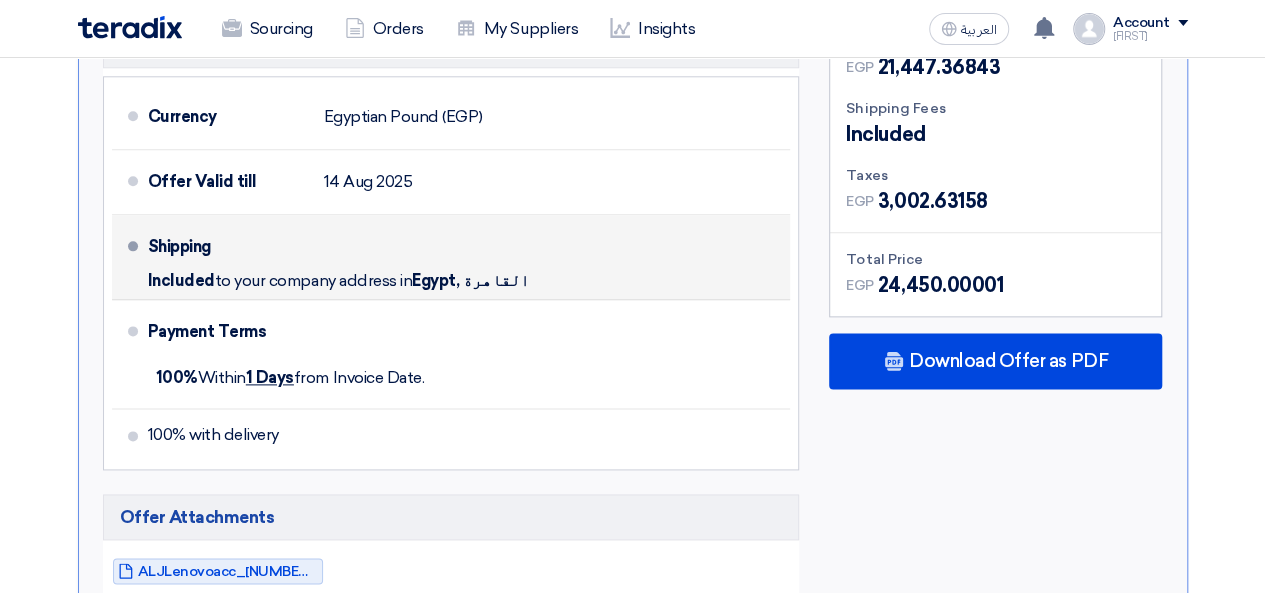 scroll, scrollTop: 1000, scrollLeft: 0, axis: vertical 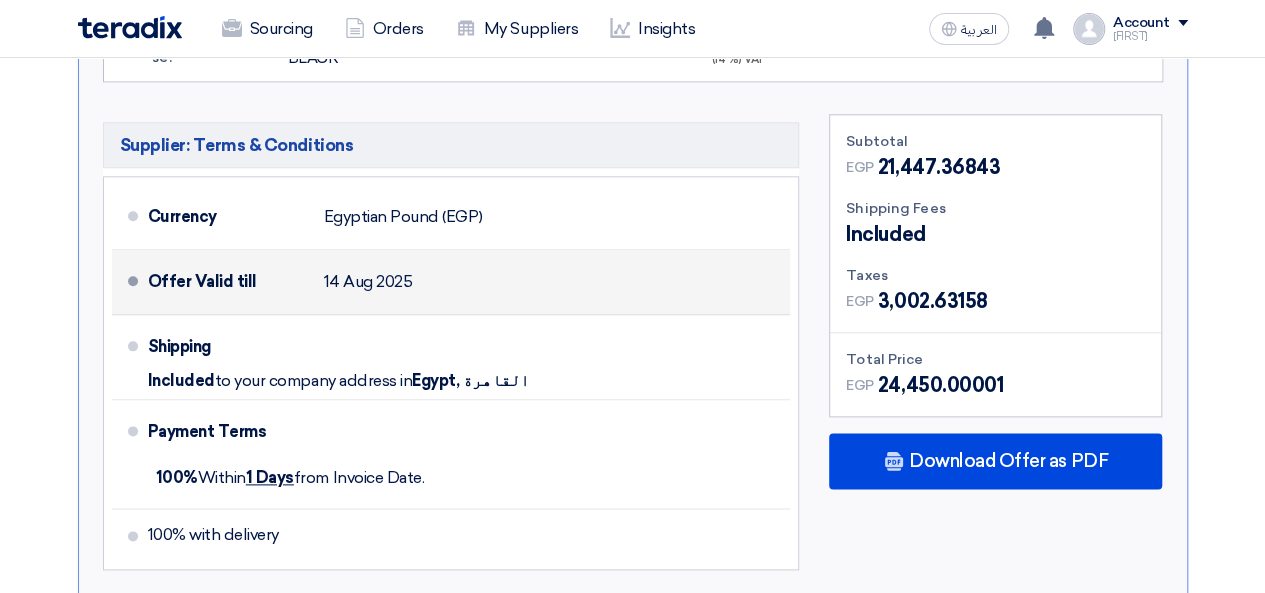 click on "Offer Valid till
[DATE]" at bounding box center [465, 282] 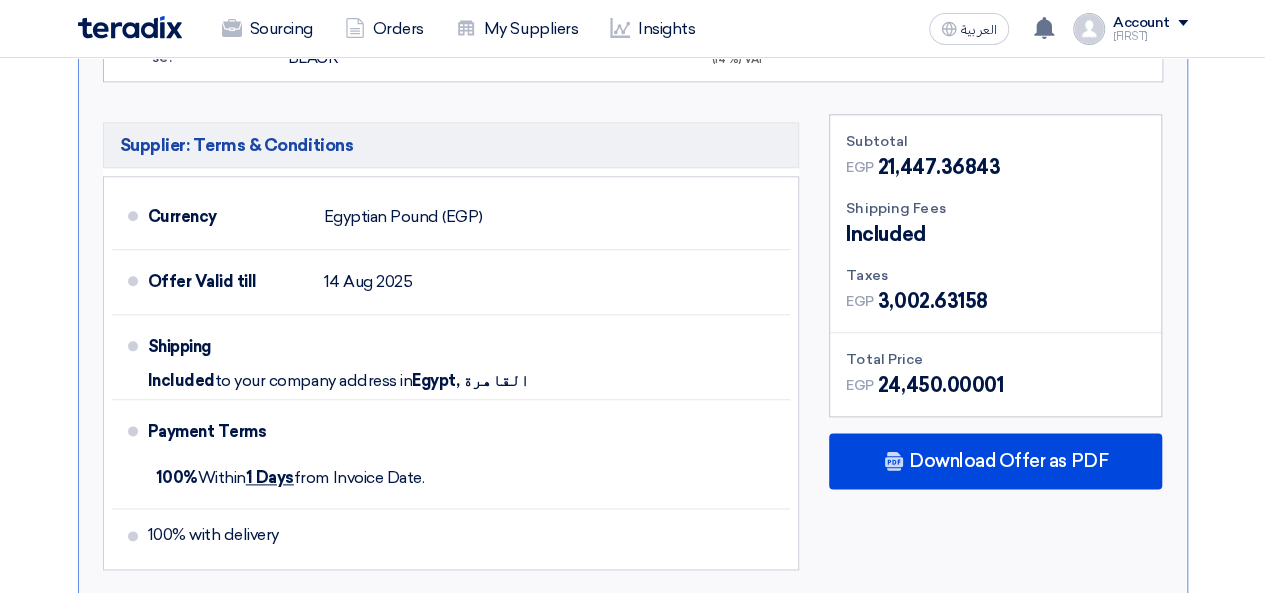 scroll, scrollTop: 400, scrollLeft: 0, axis: vertical 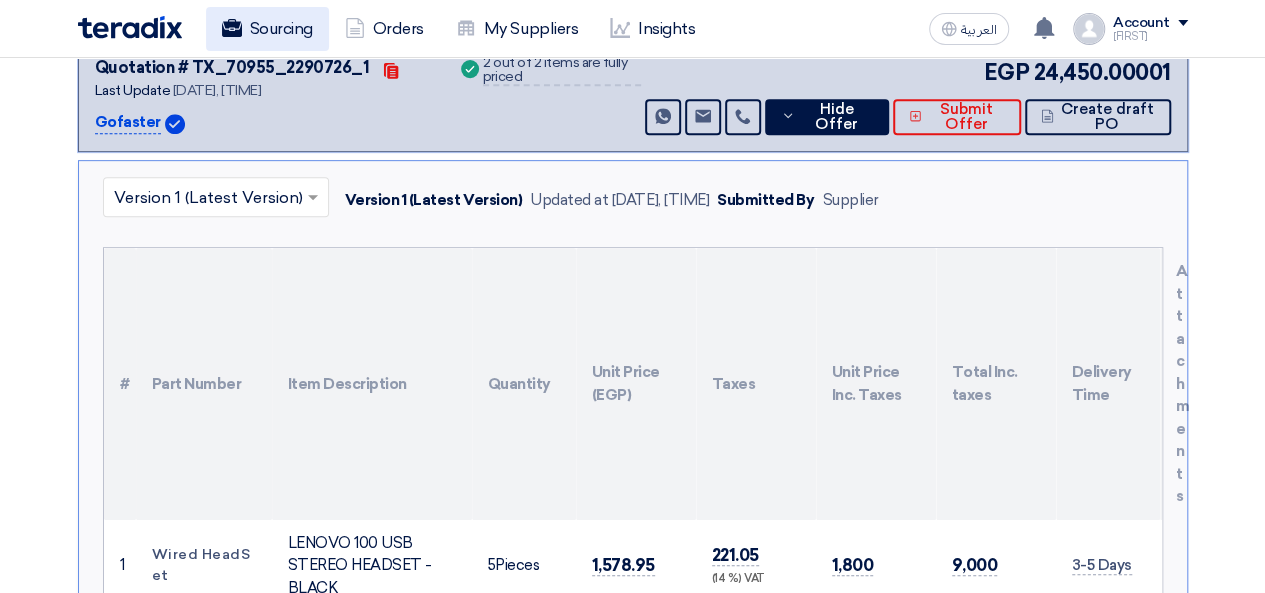 click on "Sourcing" 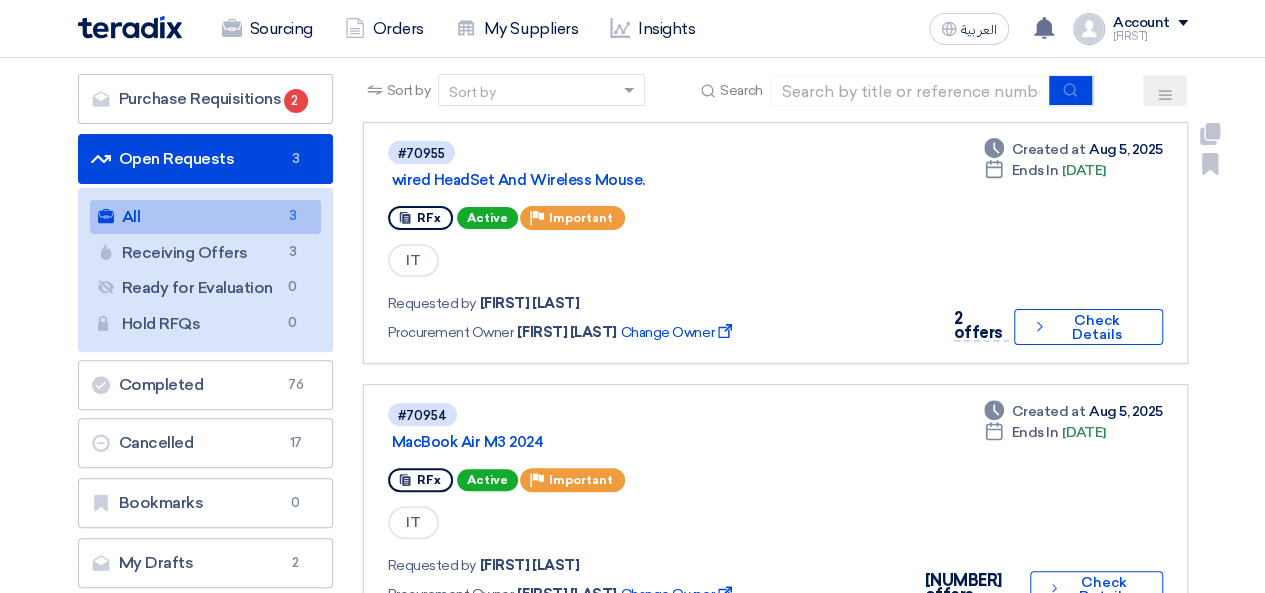 scroll, scrollTop: 100, scrollLeft: 0, axis: vertical 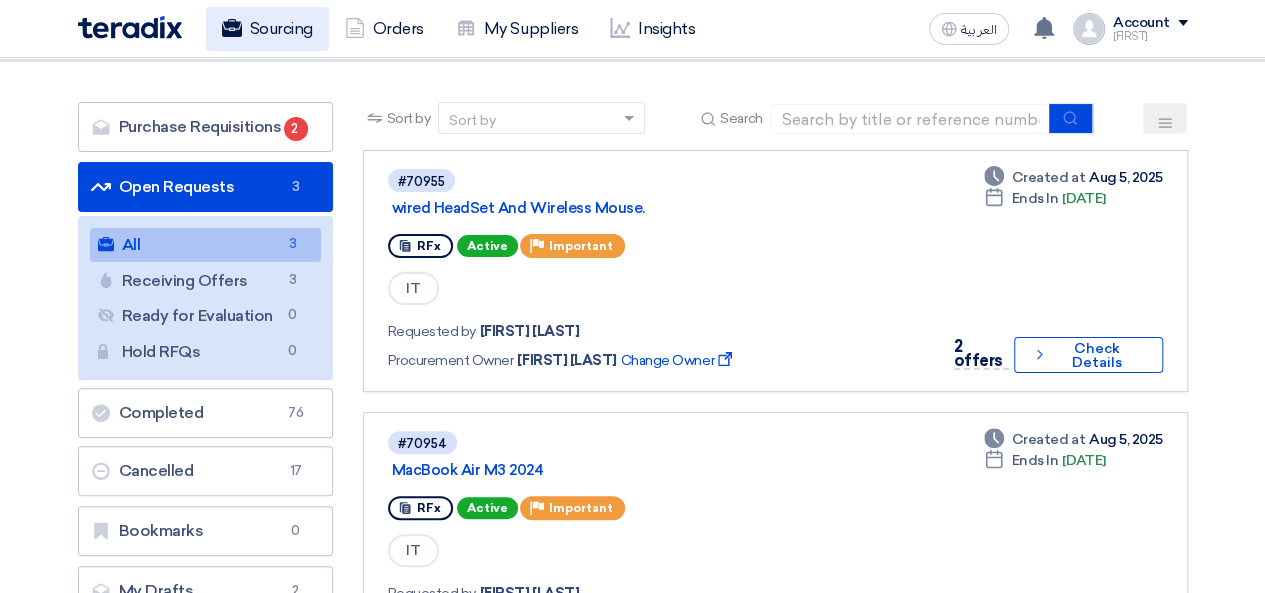 click on "Sourcing" 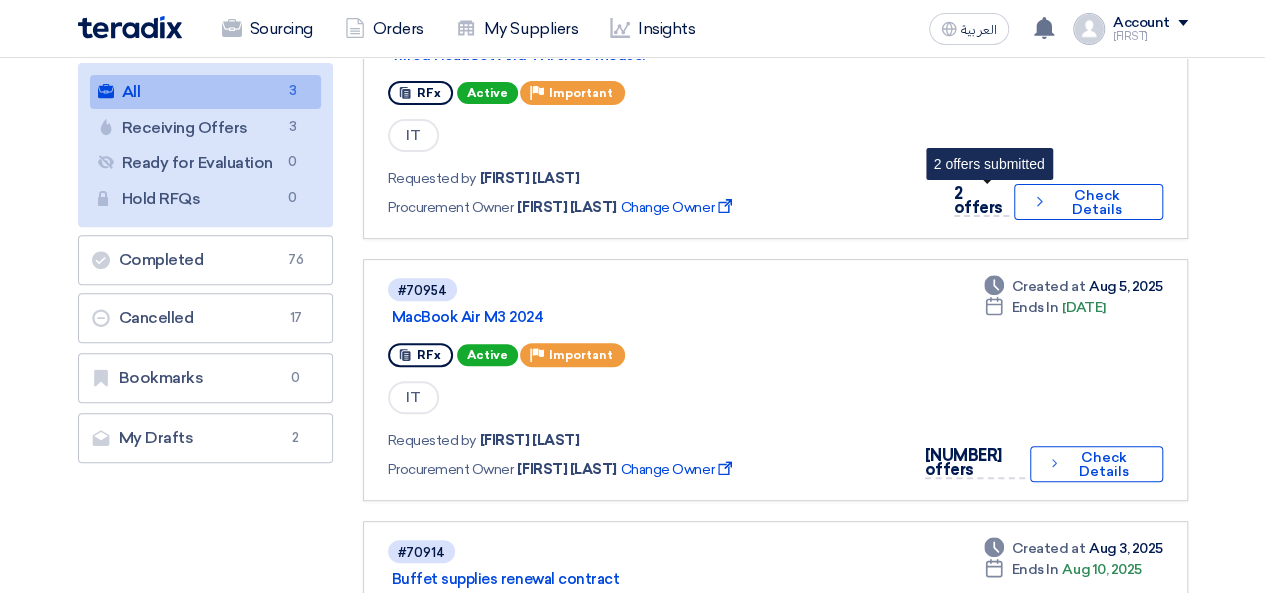 scroll, scrollTop: 400, scrollLeft: 0, axis: vertical 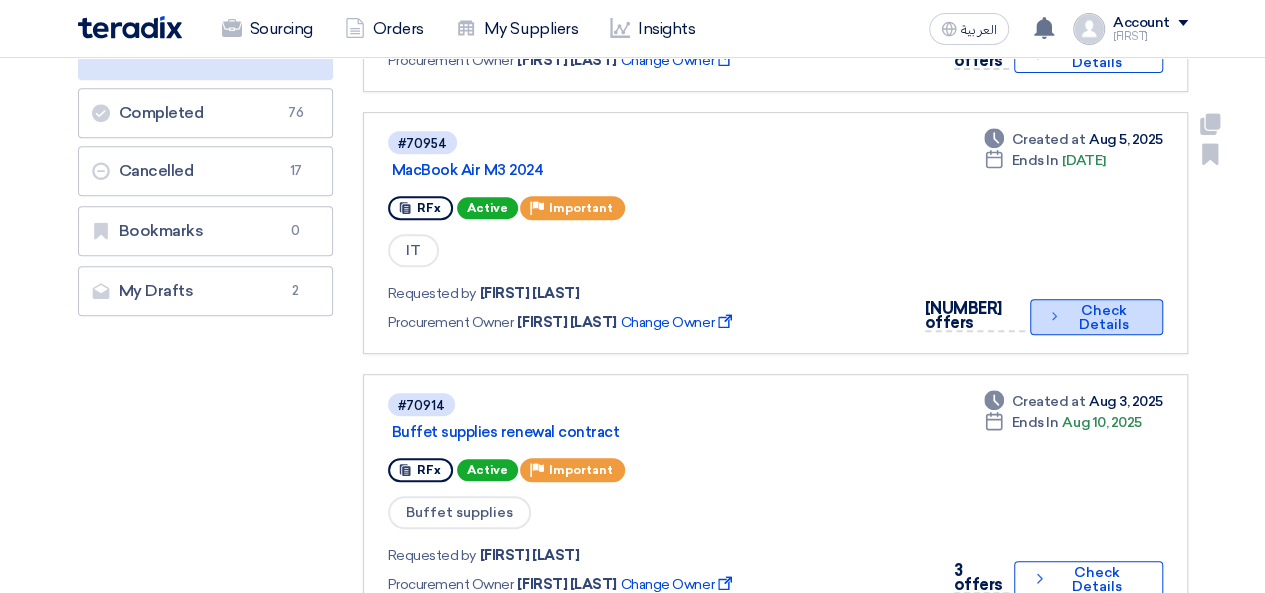 click on "Check details
Check Details" 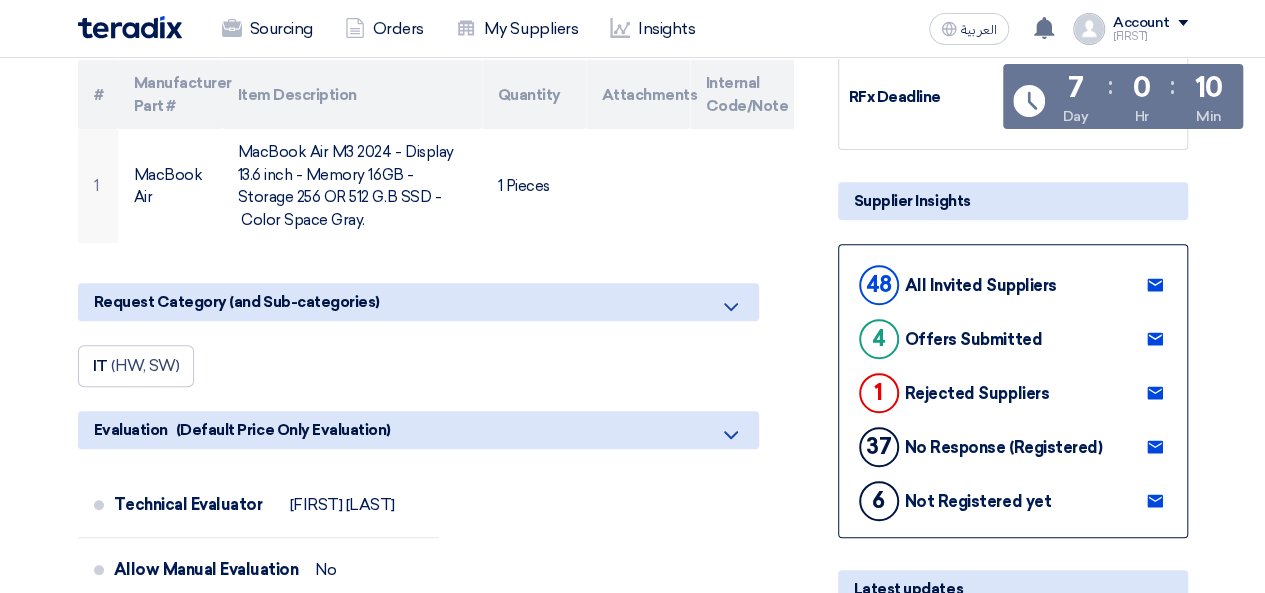 scroll, scrollTop: 0, scrollLeft: 0, axis: both 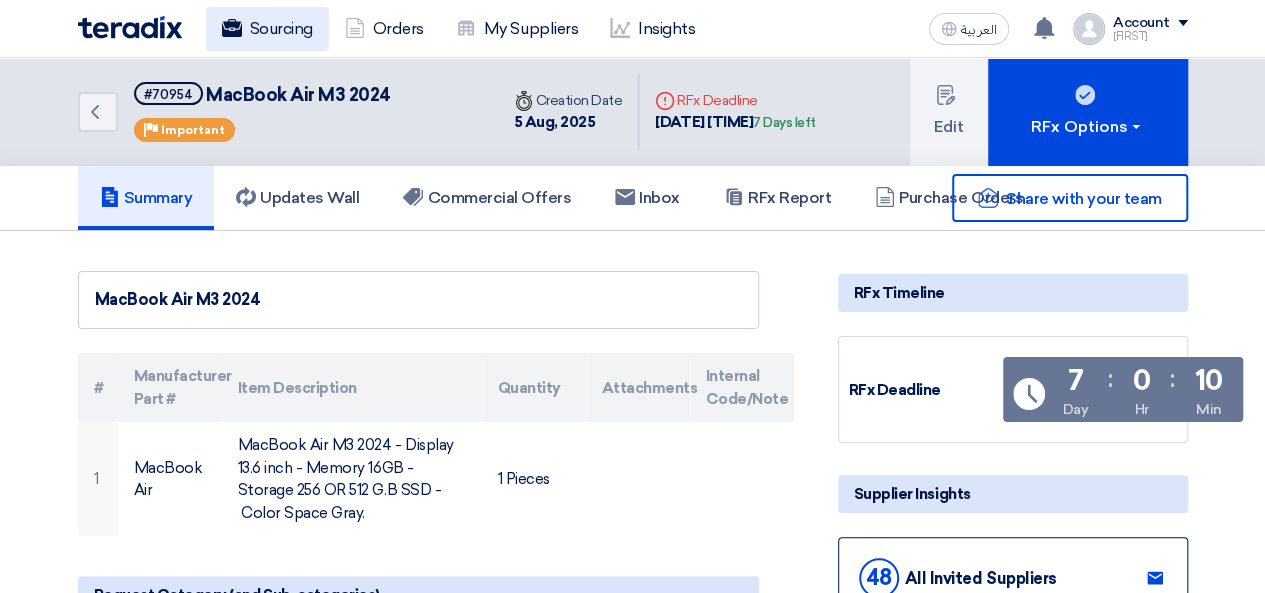 click on "Sourcing" 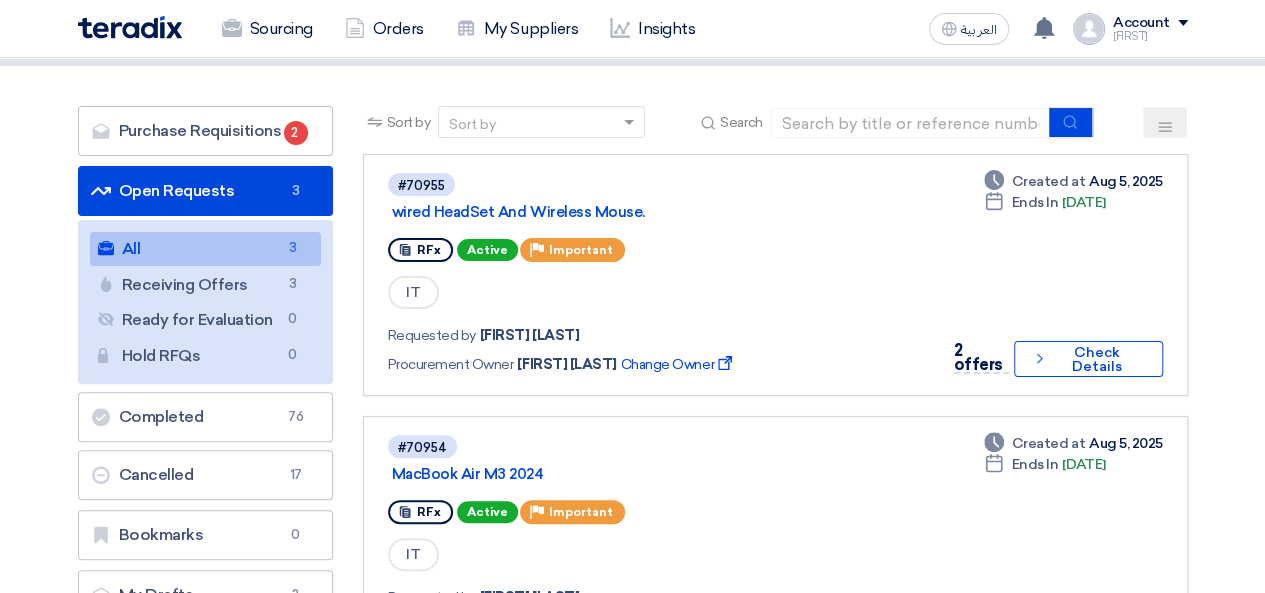 scroll, scrollTop: 0, scrollLeft: 0, axis: both 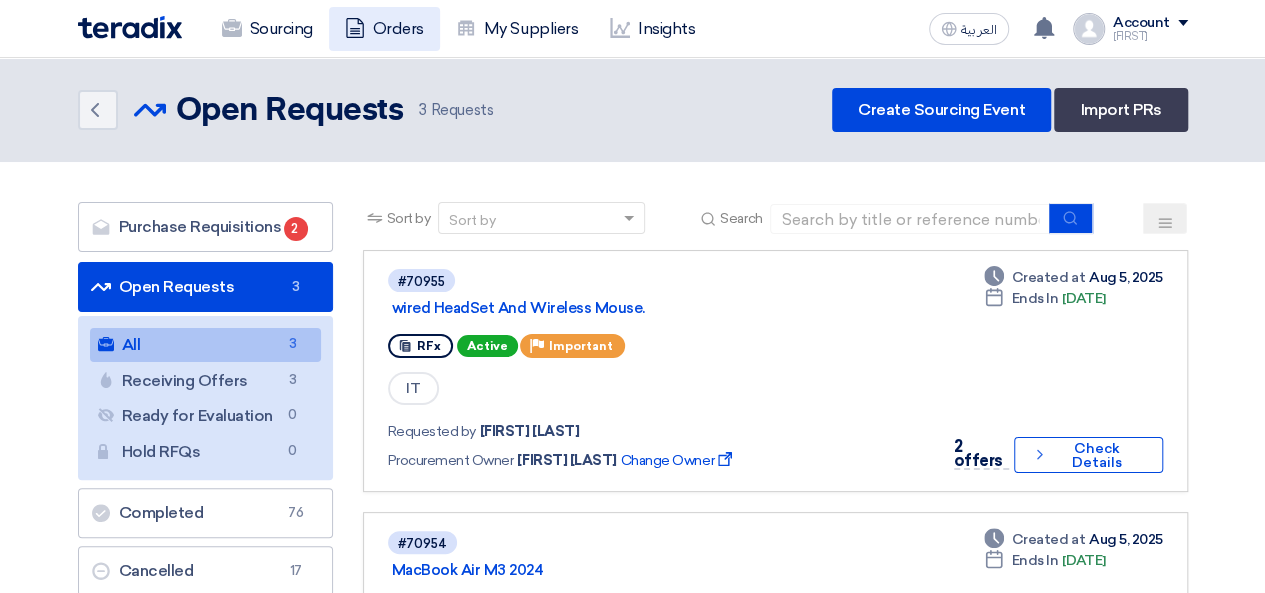 click on "Orders" 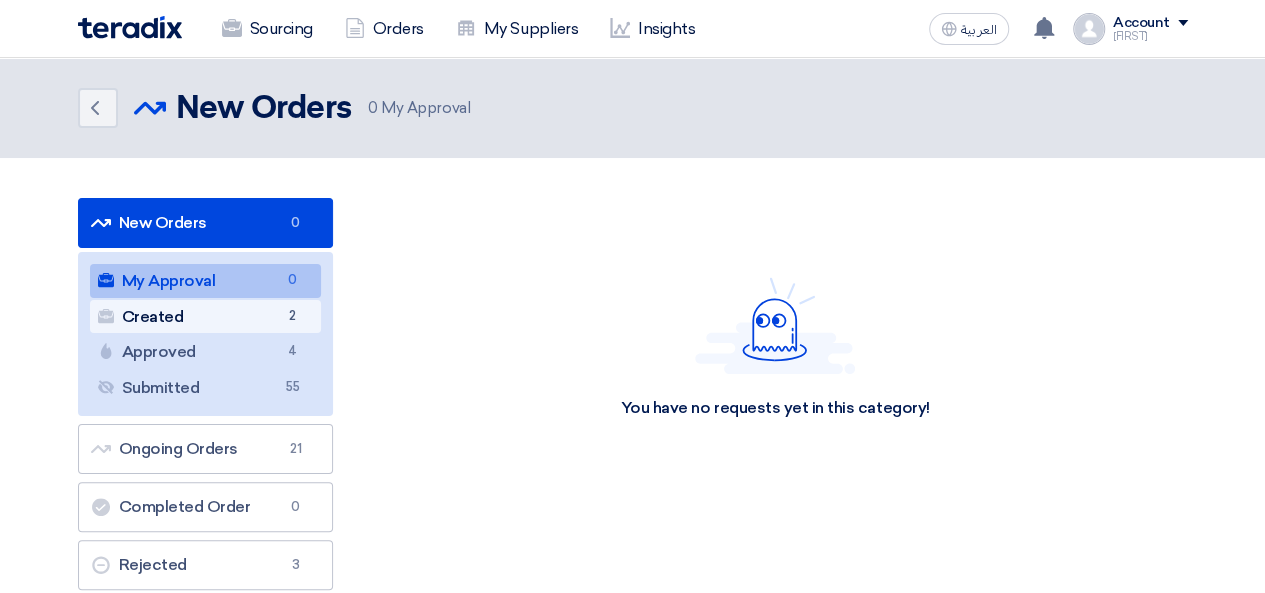 click on "Created
Created
[NUMBER]" 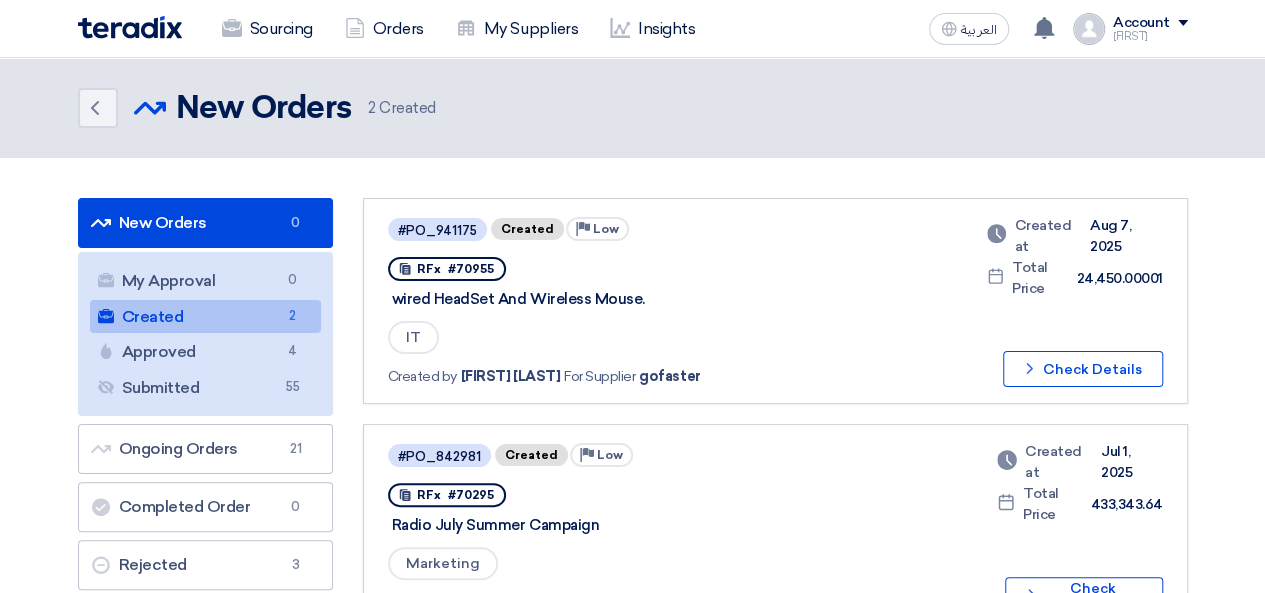 scroll, scrollTop: 100, scrollLeft: 0, axis: vertical 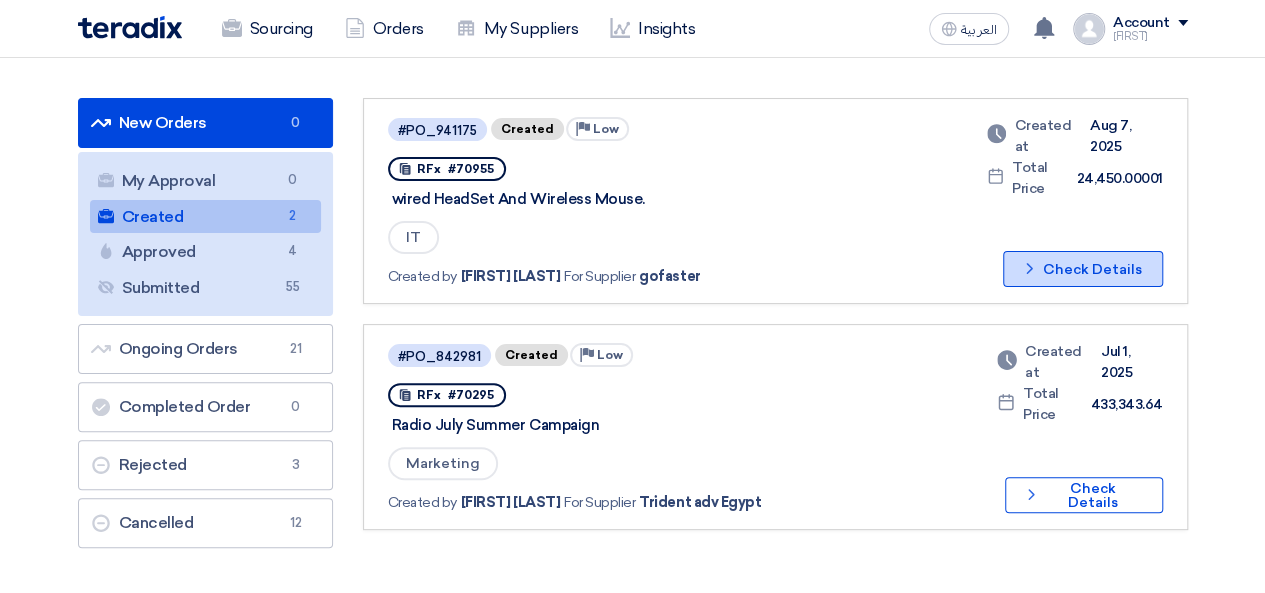 click on "Check details
Check Details" 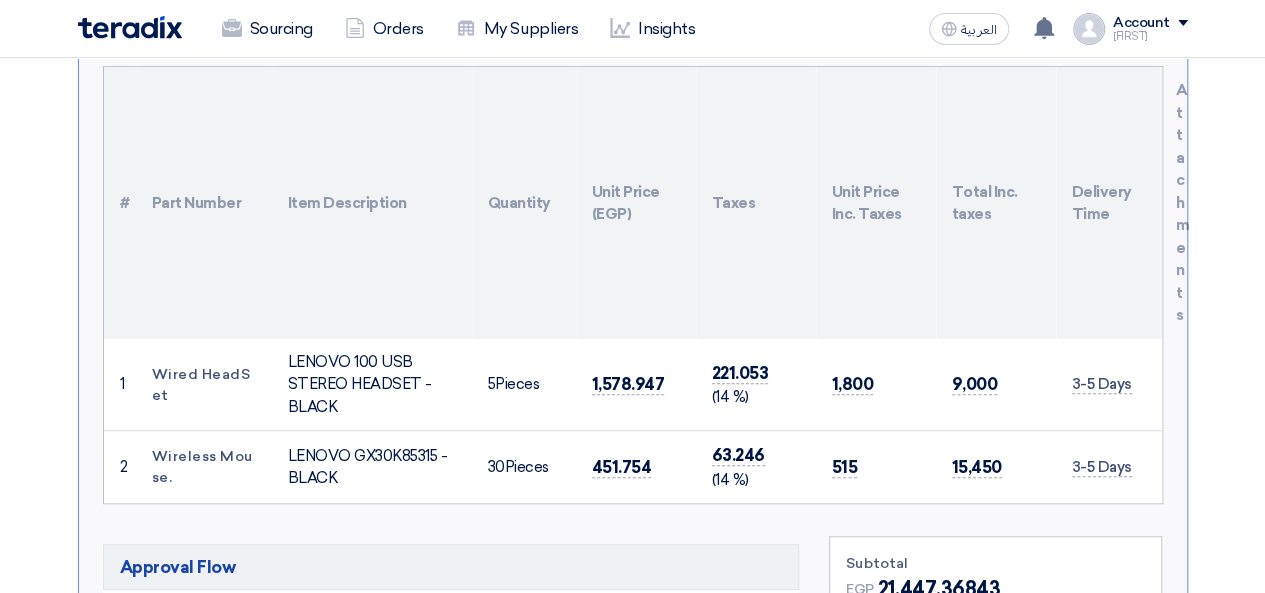 scroll, scrollTop: 200, scrollLeft: 0, axis: vertical 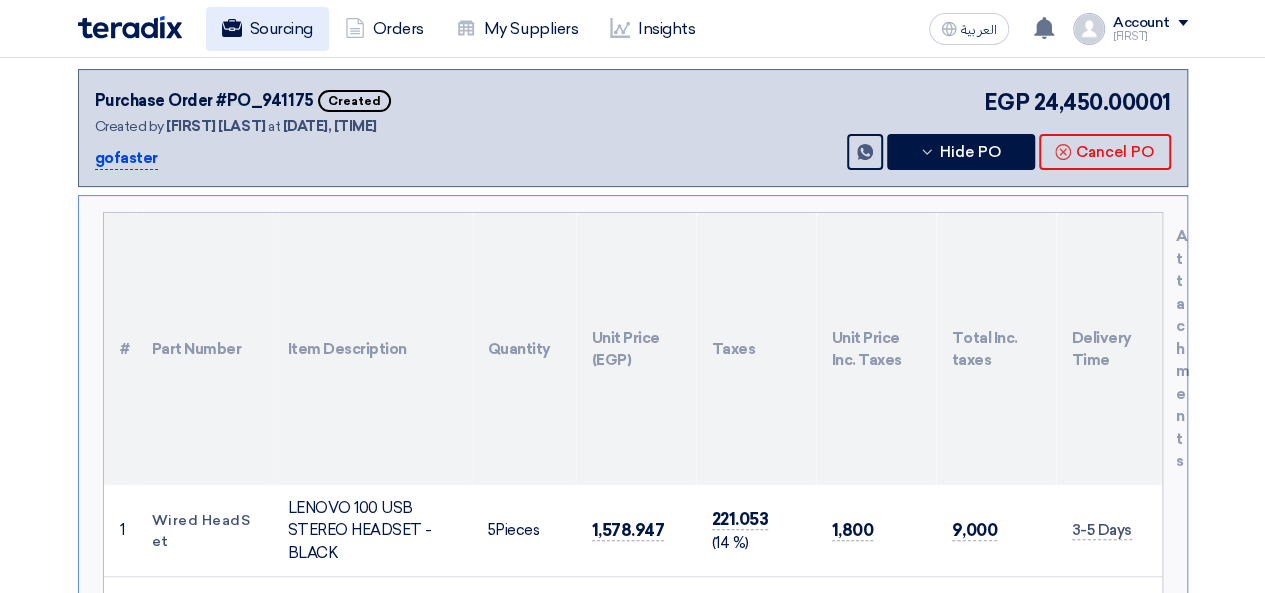 click on "Sourcing" 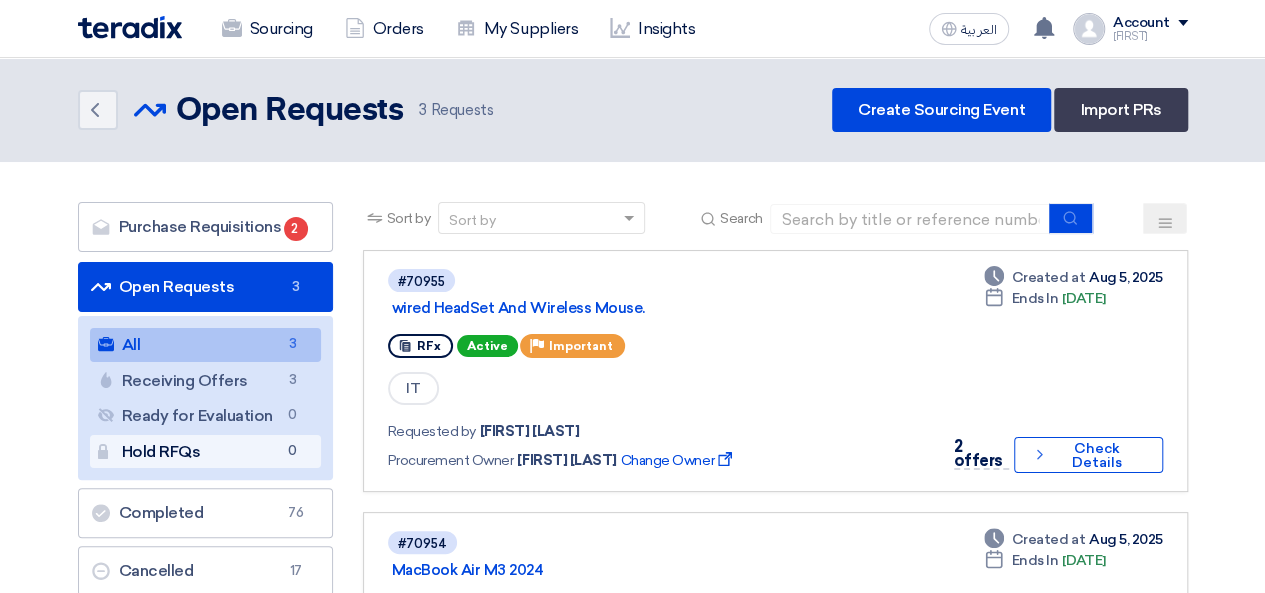 drag, startPoint x: 244, startPoint y: 24, endPoint x: 192, endPoint y: 438, distance: 417.25293 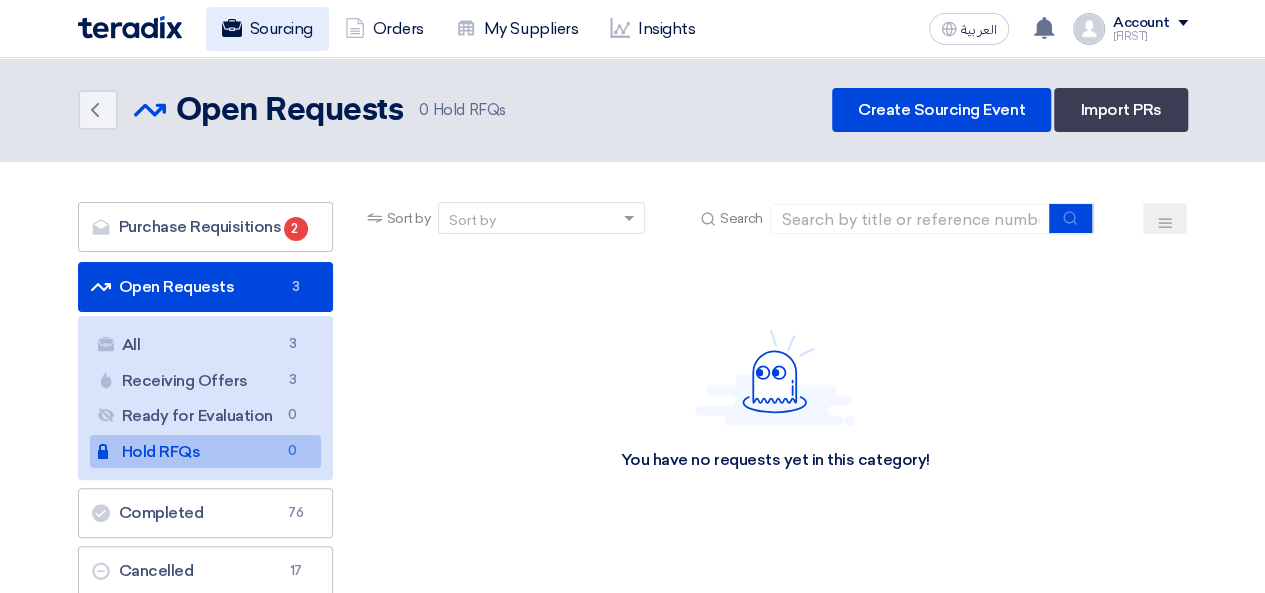 click on "Sourcing" 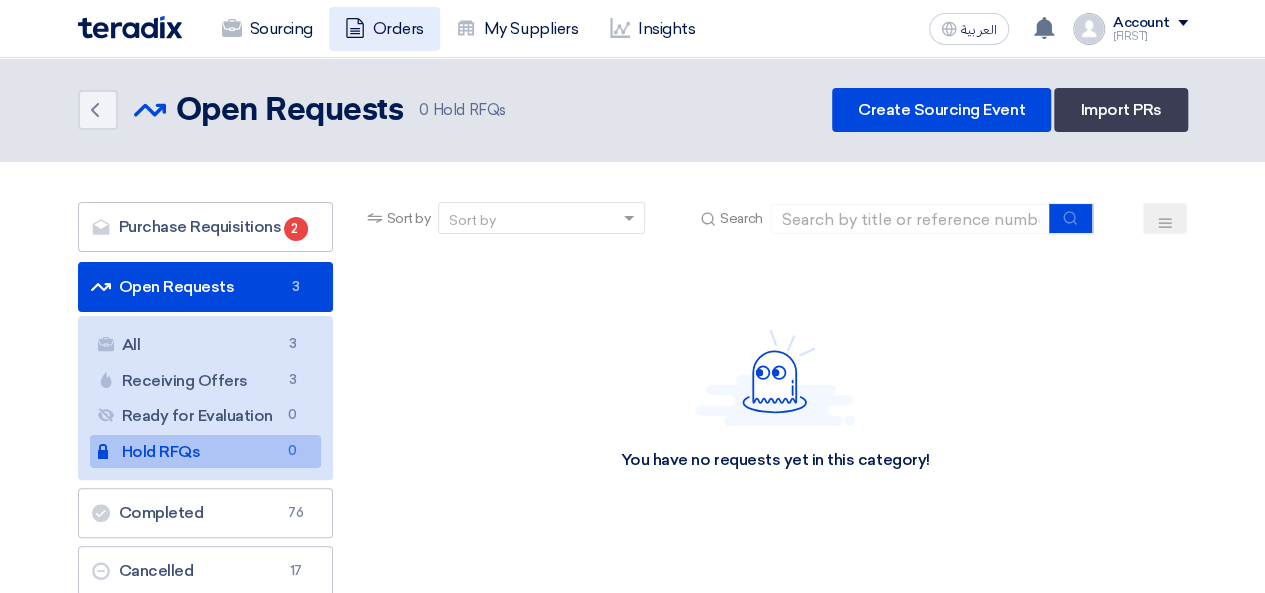 click 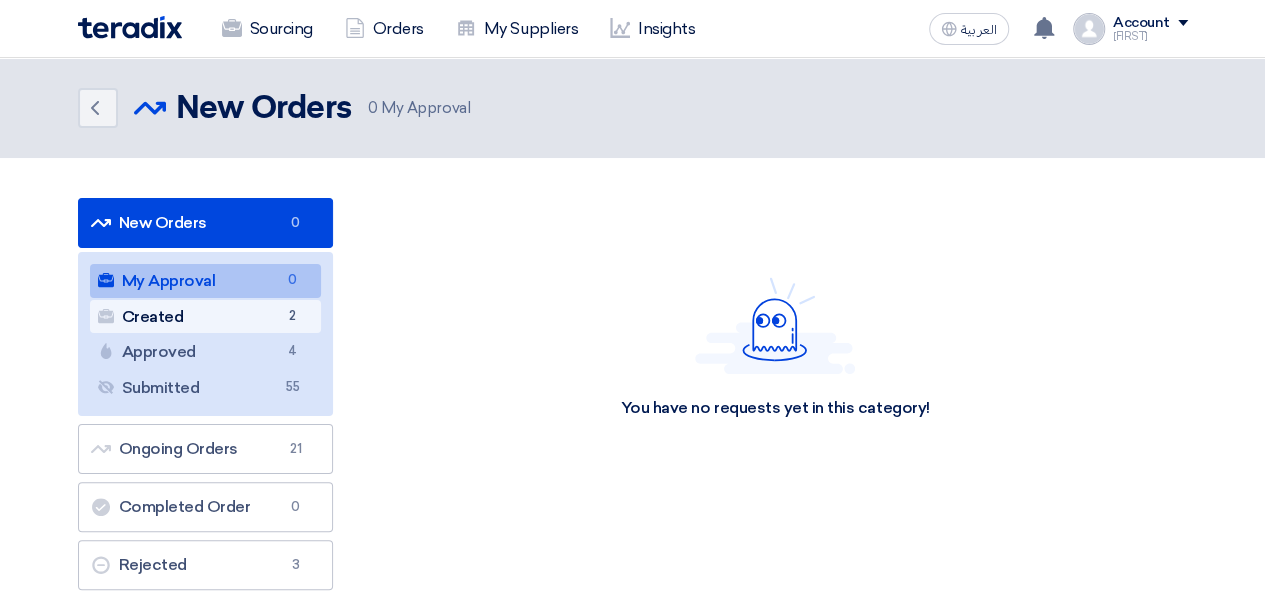 click on "Created
Created
[NUMBER]" 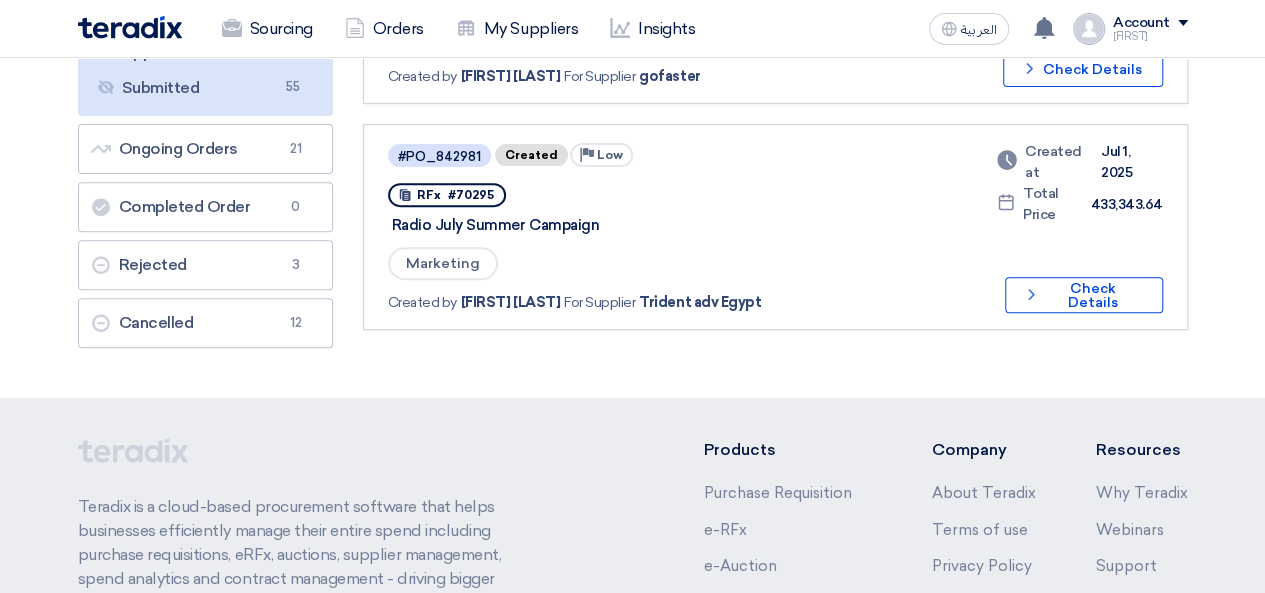 scroll, scrollTop: 100, scrollLeft: 0, axis: vertical 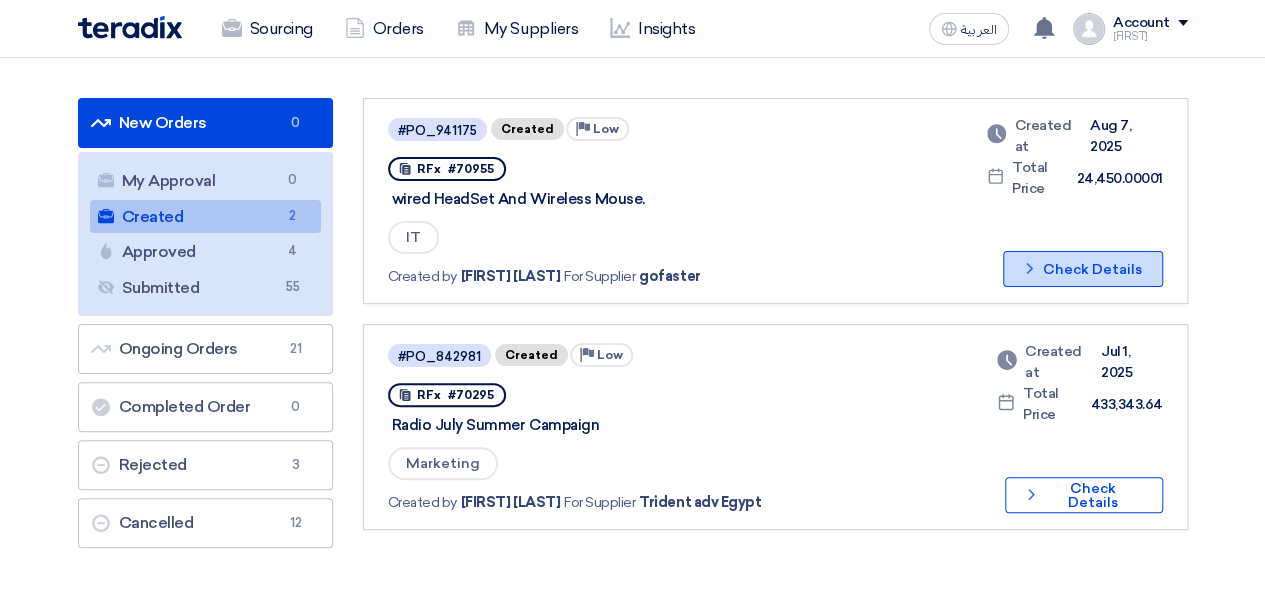 click on "Check details" 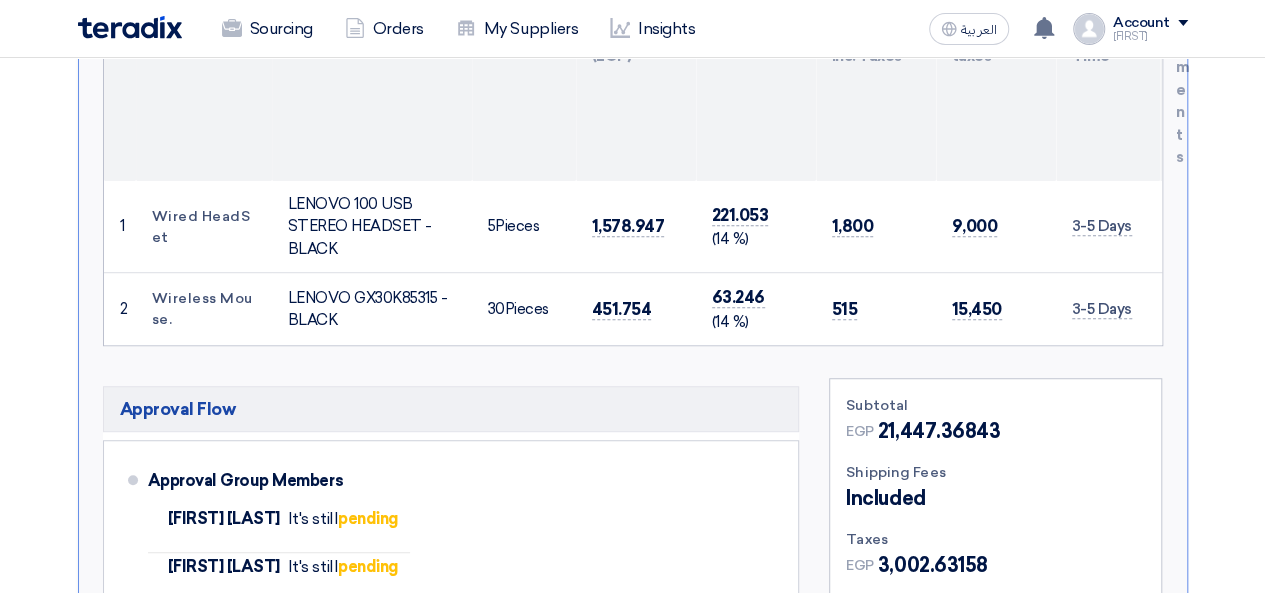 scroll, scrollTop: 400, scrollLeft: 0, axis: vertical 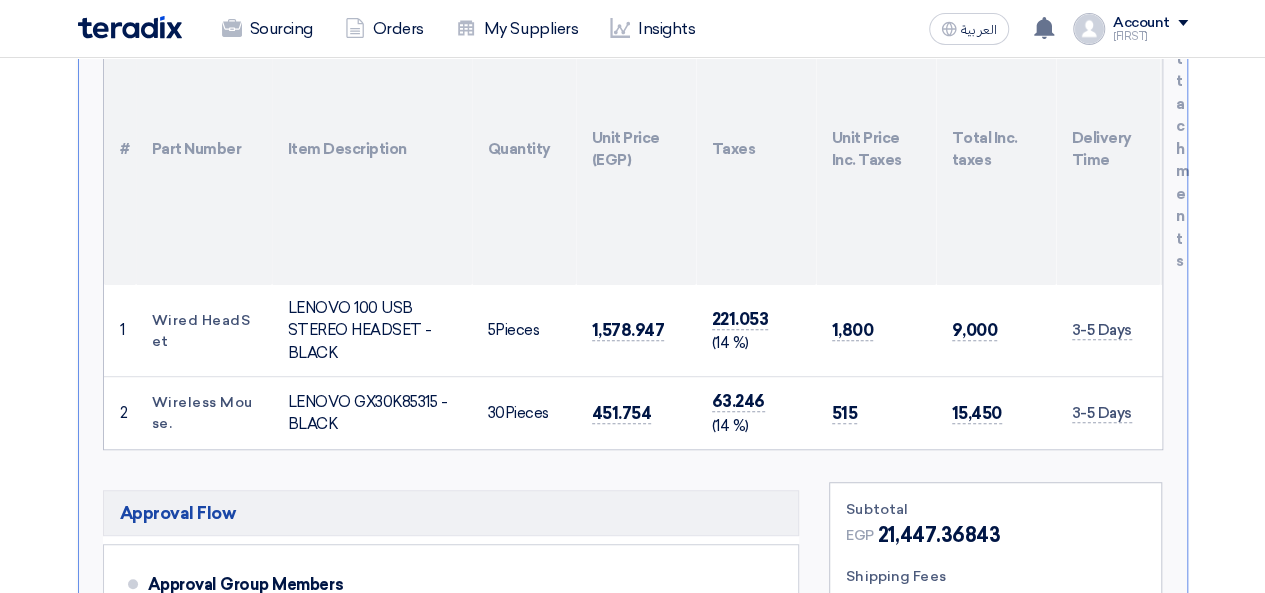 click on "You have a new offer for 'Buffet supplies renewal contract' request with total price '[PRICE]'" 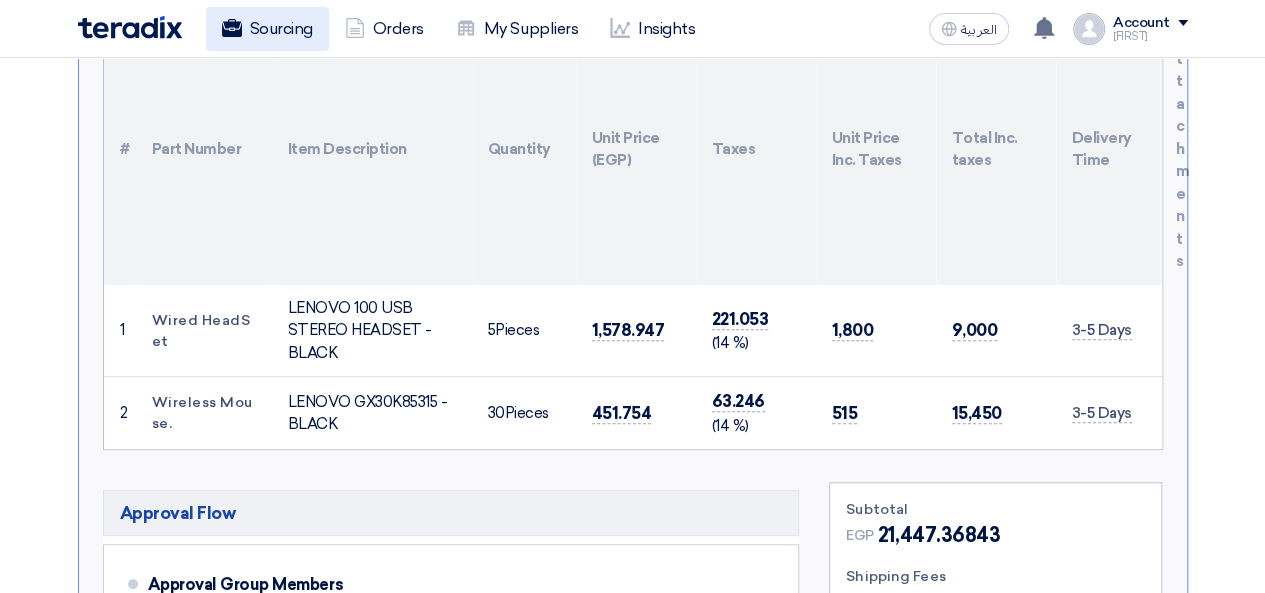 click on "Sourcing" 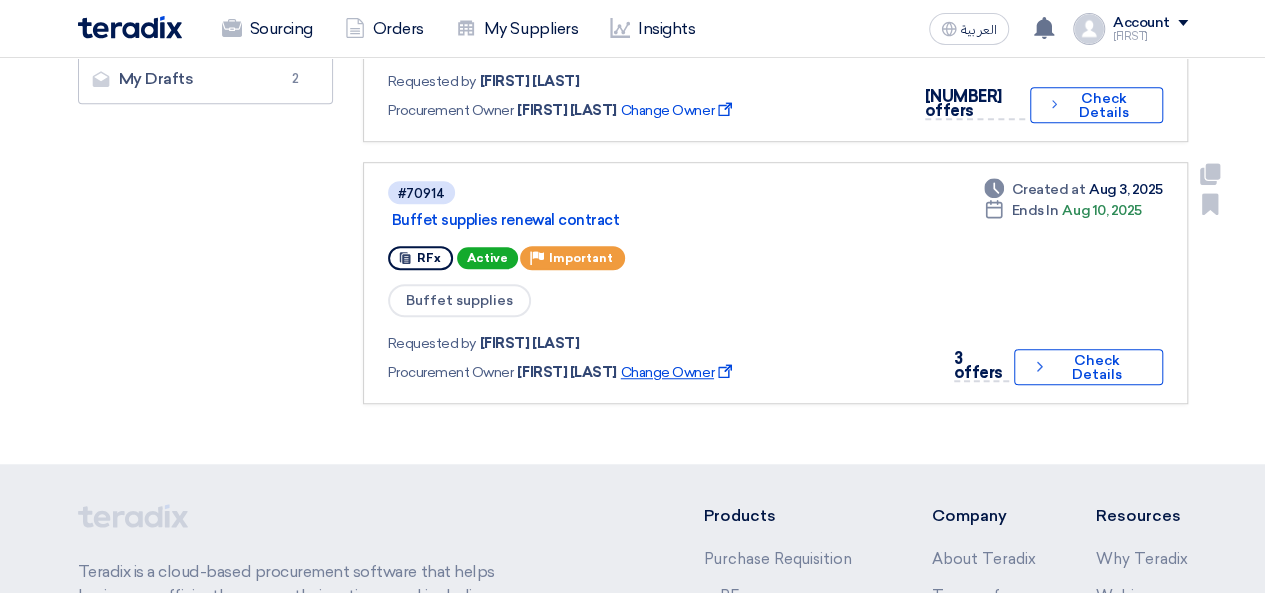 scroll, scrollTop: 700, scrollLeft: 0, axis: vertical 